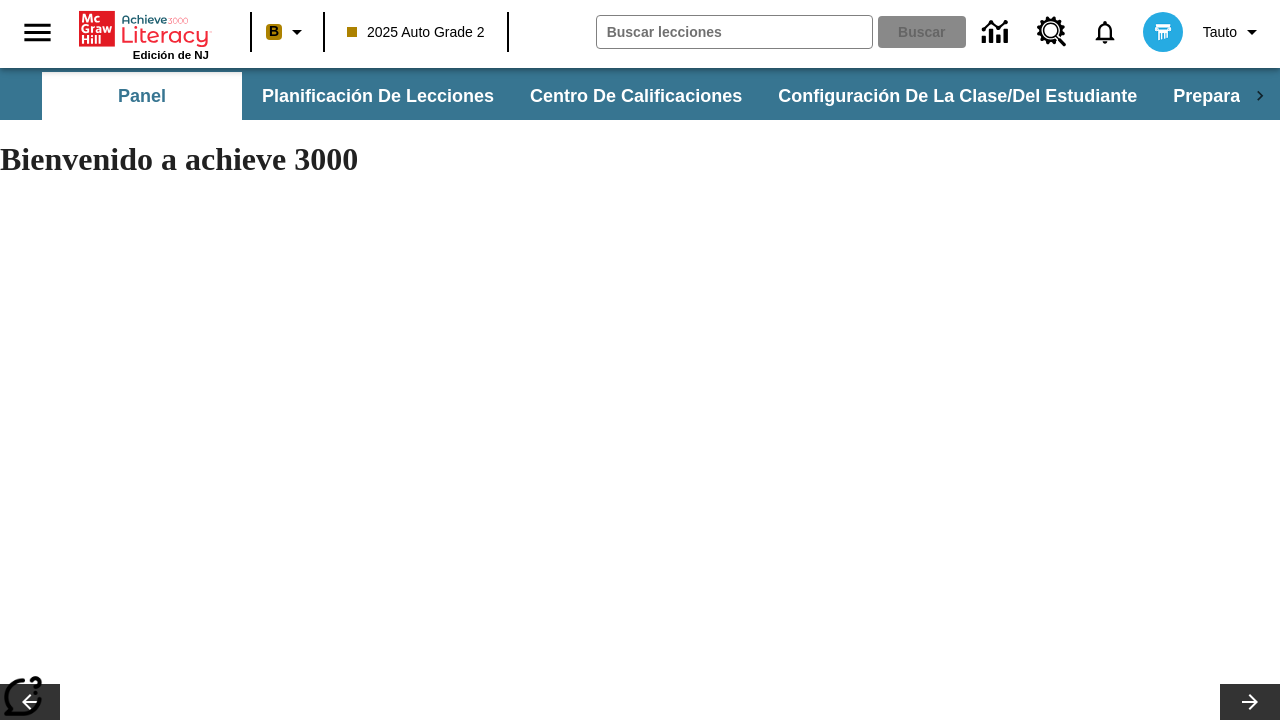 scroll, scrollTop: 0, scrollLeft: 0, axis: both 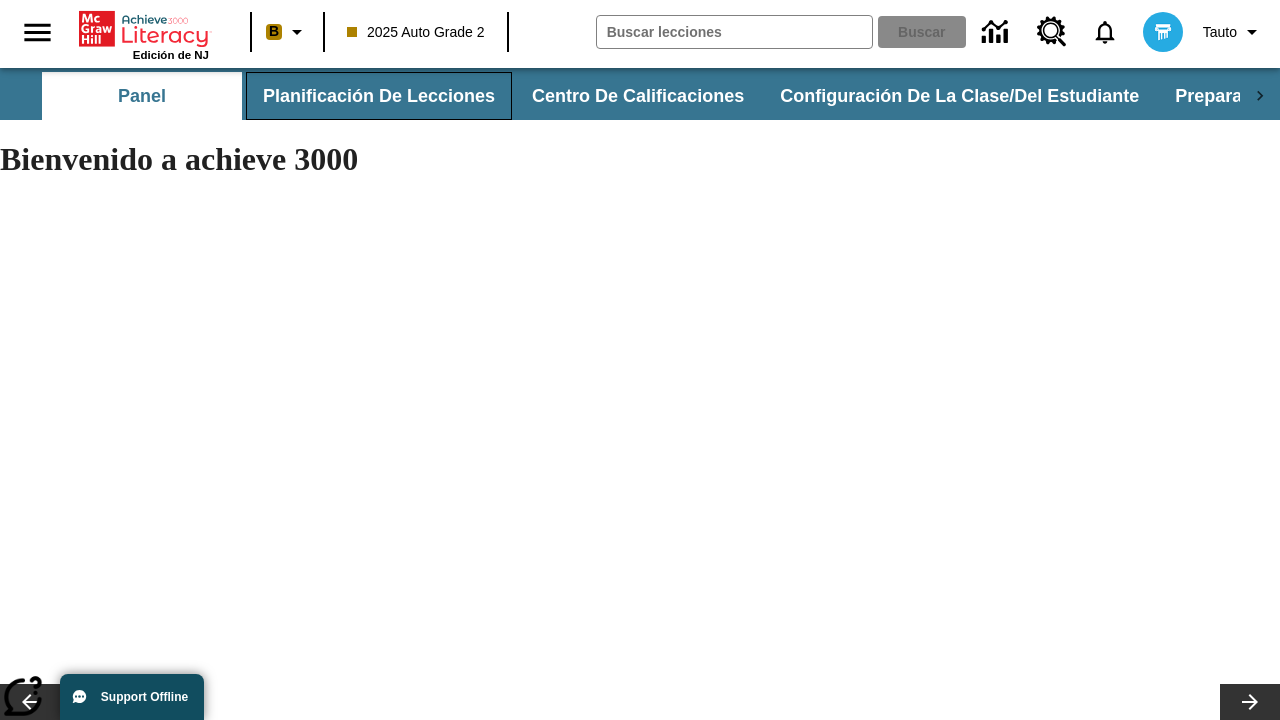 click on "Planificación de lecciones" at bounding box center (379, 96) 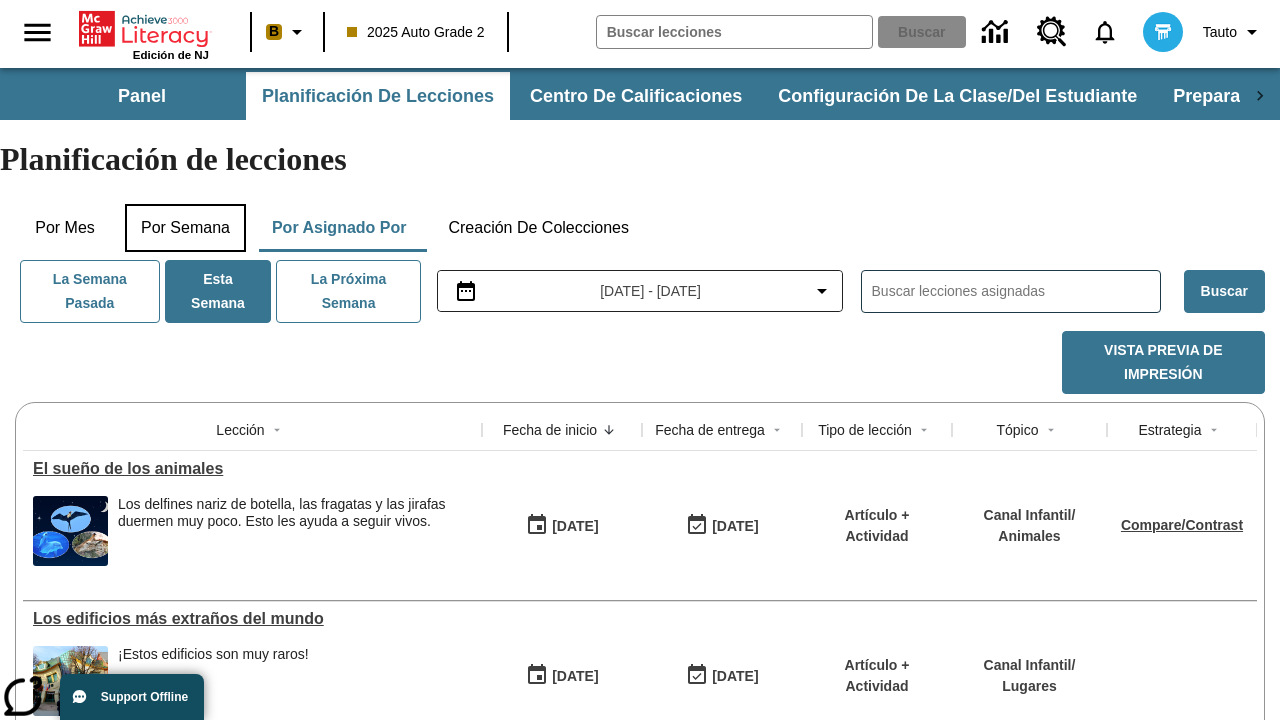 click on "Por semana" at bounding box center [185, 228] 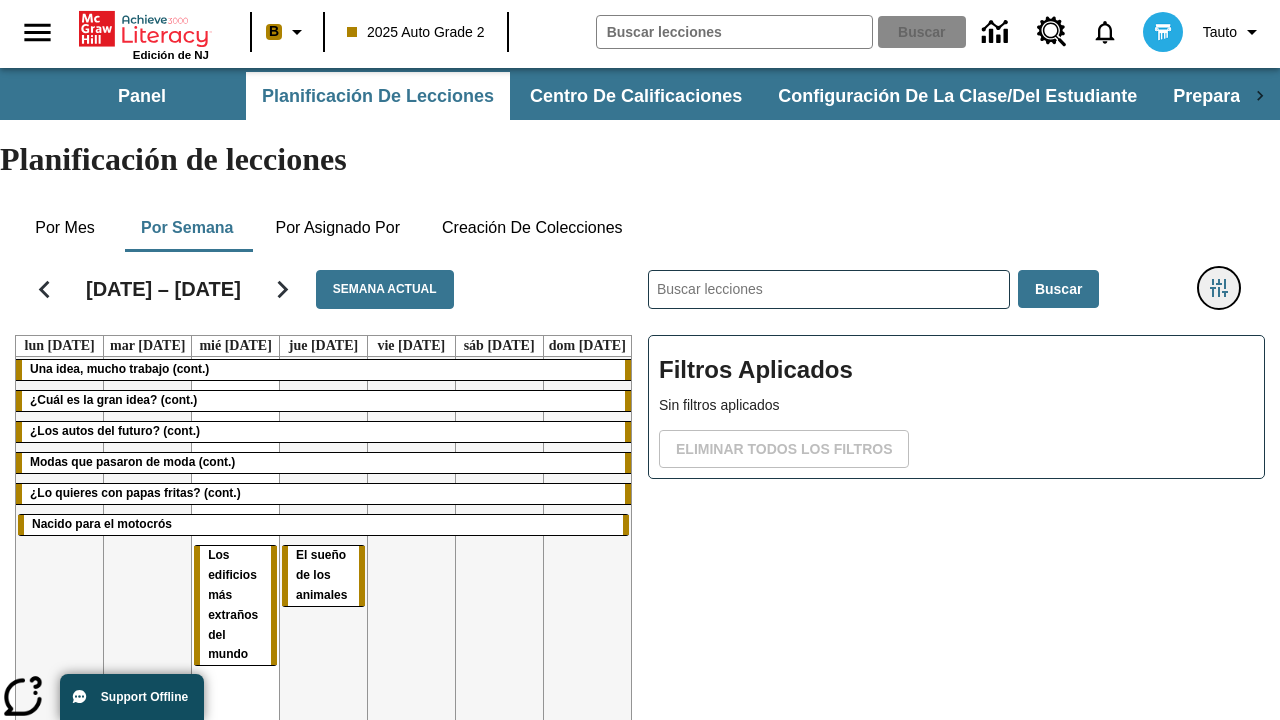 click 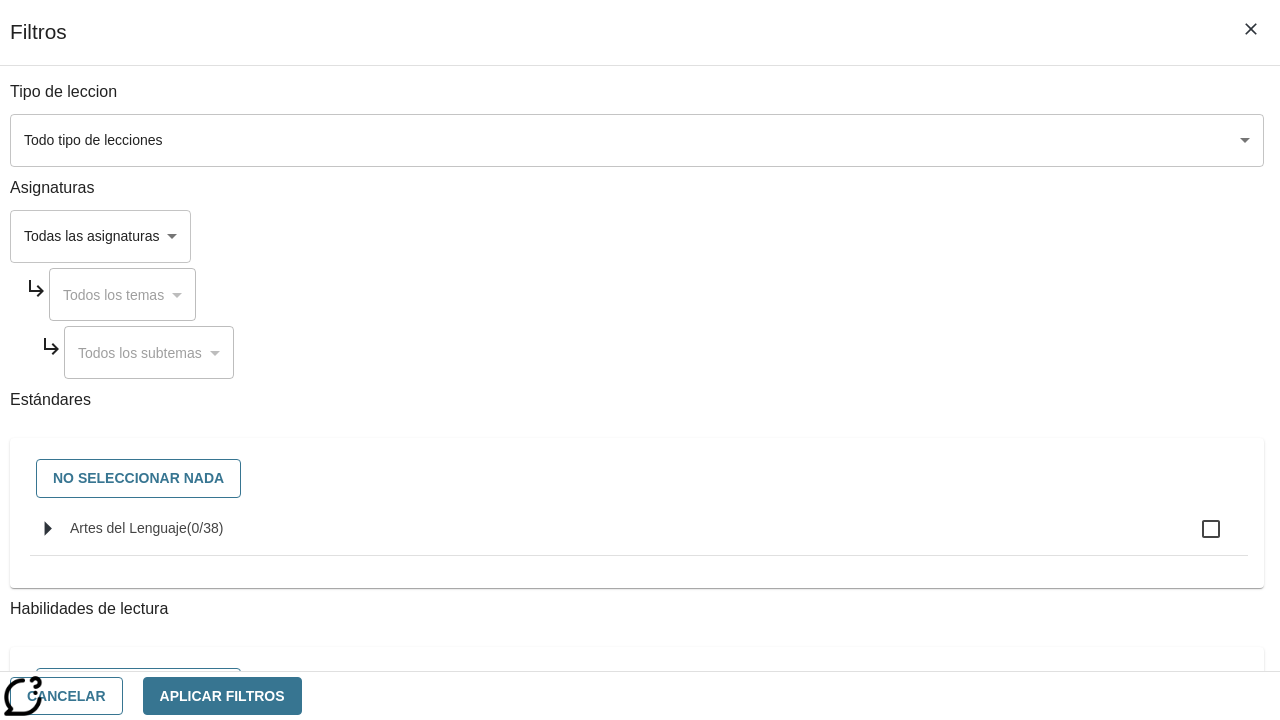 click on "Saltar al contenido principal
Edición de [STATE] B [DATE] Auto Grade 2 Buscar 0 Tauto Panel Planificación de lecciones Centro de calificaciones Configuración de la clase/del estudiante Preparación universitaria y profesional Planificación de lecciones Por mes Por semana Por asignado por Creación de colecciones [DATE] – [DATE] Semana actual lun [DATE] mar [DATE] mié [DATE] jue [DATE] vie [DATE] sáb [DATE] dom [DATE] Una idea, mucho trabajo (cont.) ¿Cuál es la gran idea? (cont.) ¿Los autos del futuro?  (cont.) Modas que pasaron de moda (cont.) ¿Lo quieres con papas fritas? (cont.) Nacido para el motocrós Los edificios más extraños del mundo El sueño de los animales ​ Buscar Filtros Aplicados Sin filtros aplicados Eliminar todos los filtros
©   [DATE] Achieve3000, Inc. y sus concedentes. Reservados todos los derechos.
×" at bounding box center (640, 495) 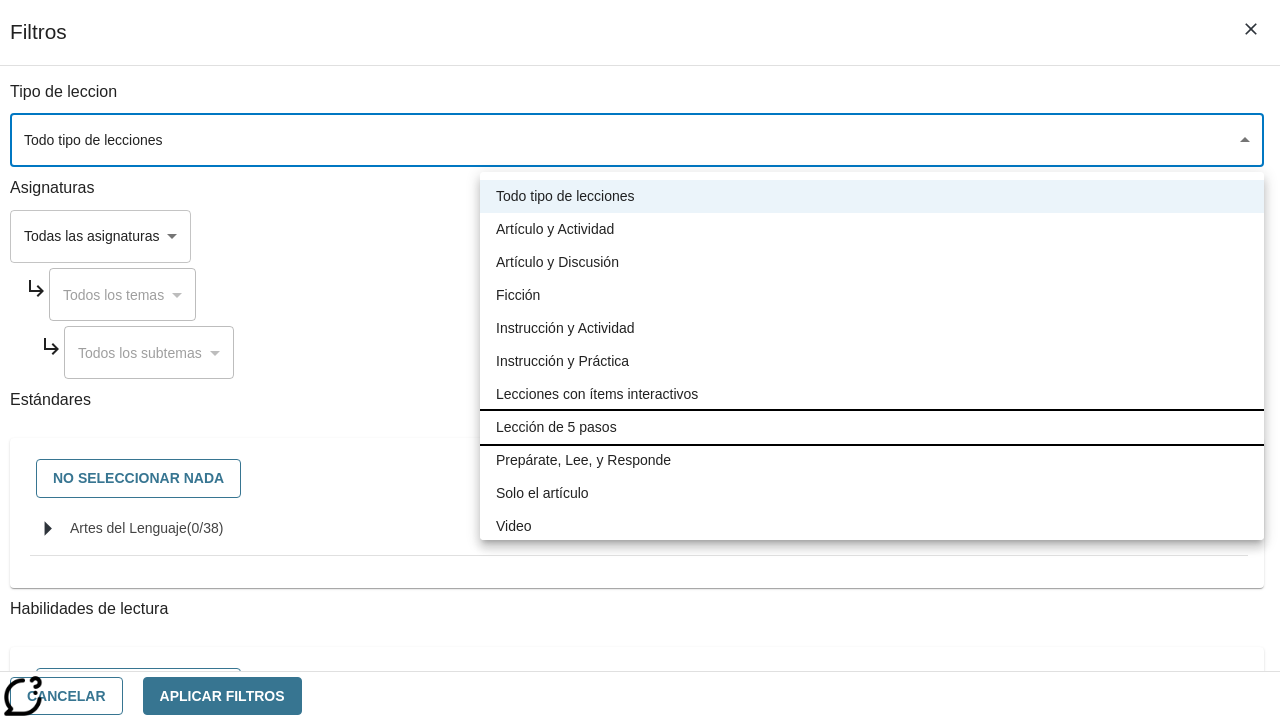 click on "Lección de 5 pasos" at bounding box center [872, 427] 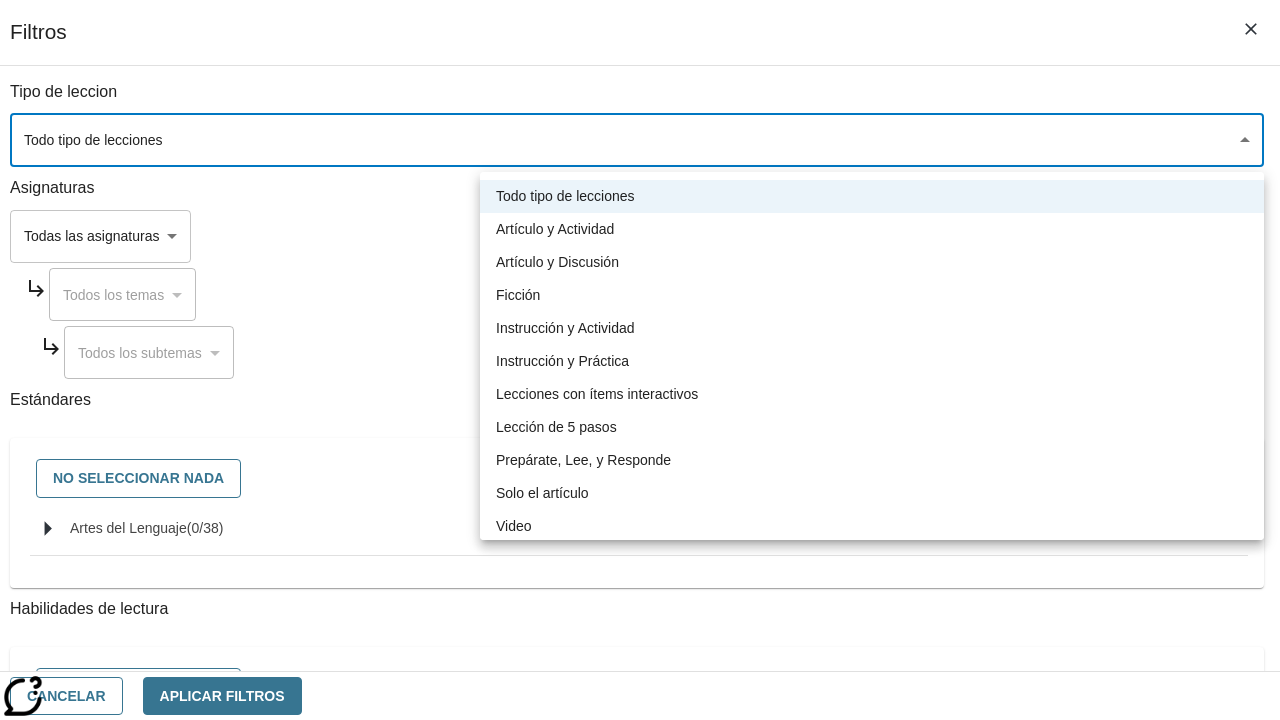 type on "1" 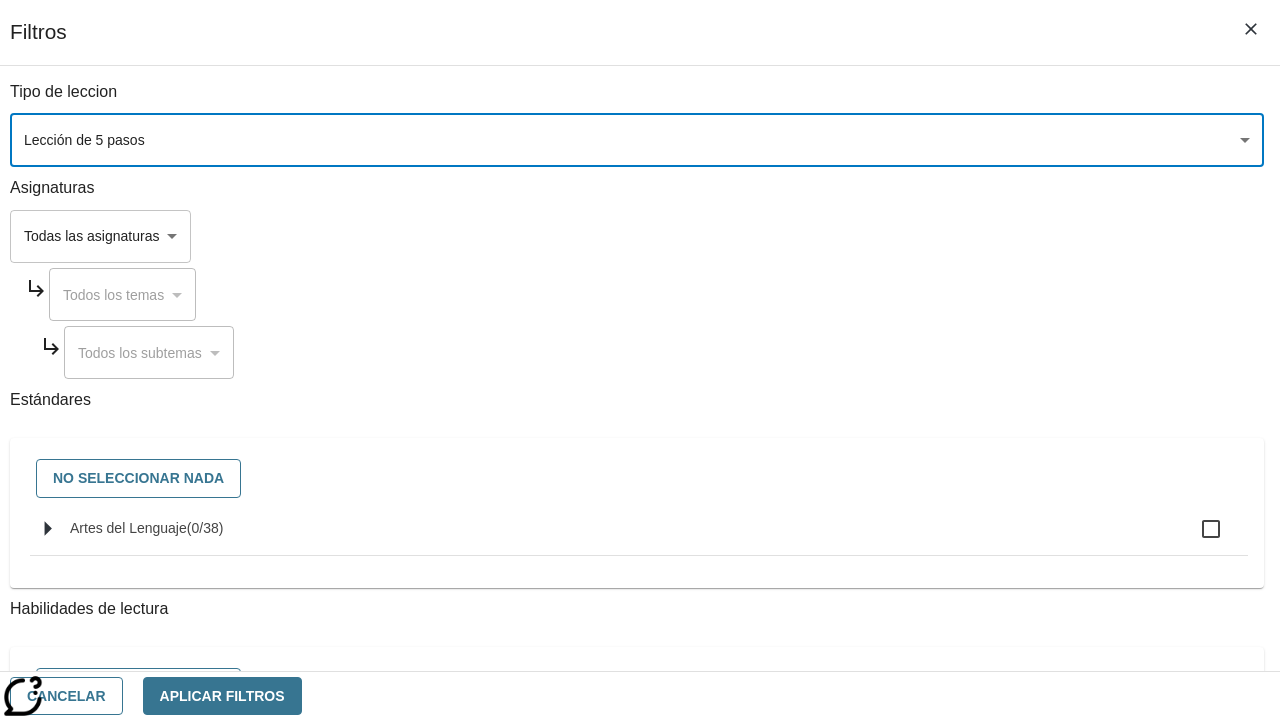 scroll, scrollTop: 937, scrollLeft: 0, axis: vertical 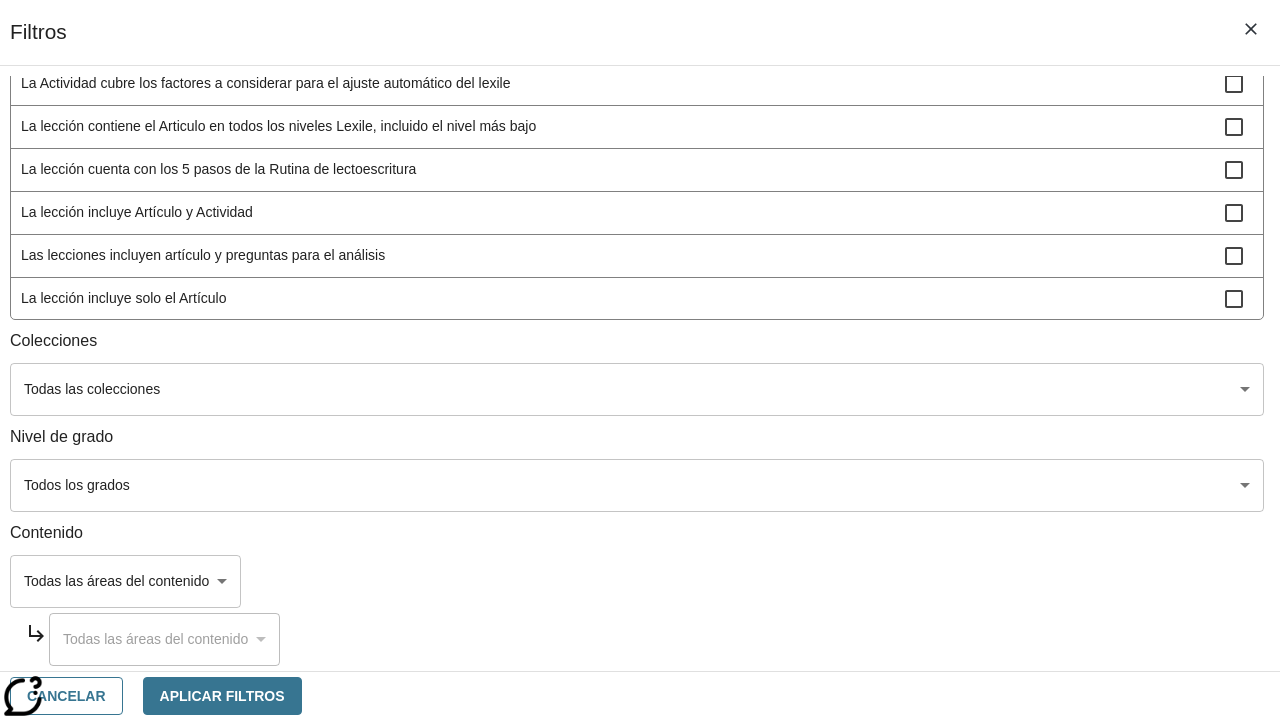 click on "Saltar al contenido principal
Edición de [STATE] B [DATE] Auto Grade 2 Buscar 0 Tauto Panel Planificación de lecciones Centro de calificaciones Configuración de la clase/del estudiante Preparación universitaria y profesional Planificación de lecciones Por mes Por semana Por asignado por Creación de colecciones [DATE] – [DATE] Semana actual lun [DATE] mar [DATE] mié [DATE] jue [DATE] vie [DATE] sáb [DATE] dom [DATE] Una idea, mucho trabajo (cont.) ¿Cuál es la gran idea? (cont.) ¿Los autos del futuro?  (cont.) Modas que pasaron de moda (cont.) ¿Lo quieres con papas fritas? (cont.) Nacido para el motocrós Los edificios más extraños del mundo El sueño de los animales ​ Buscar Filtros Aplicados Sin filtros aplicados Eliminar todos los filtros
©   [DATE] Achieve3000, Inc. y sus concedentes. Reservados todos los derechos.
×" at bounding box center [640, 495] 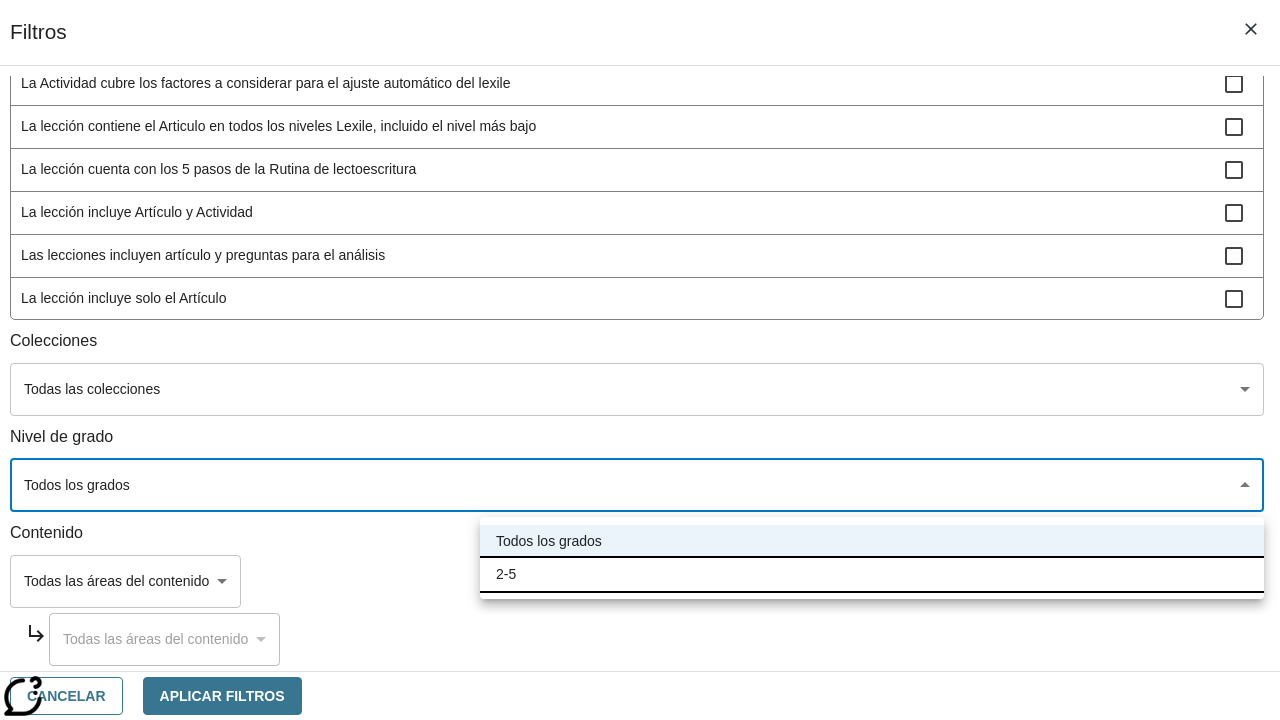 click on "2-5" at bounding box center (872, 574) 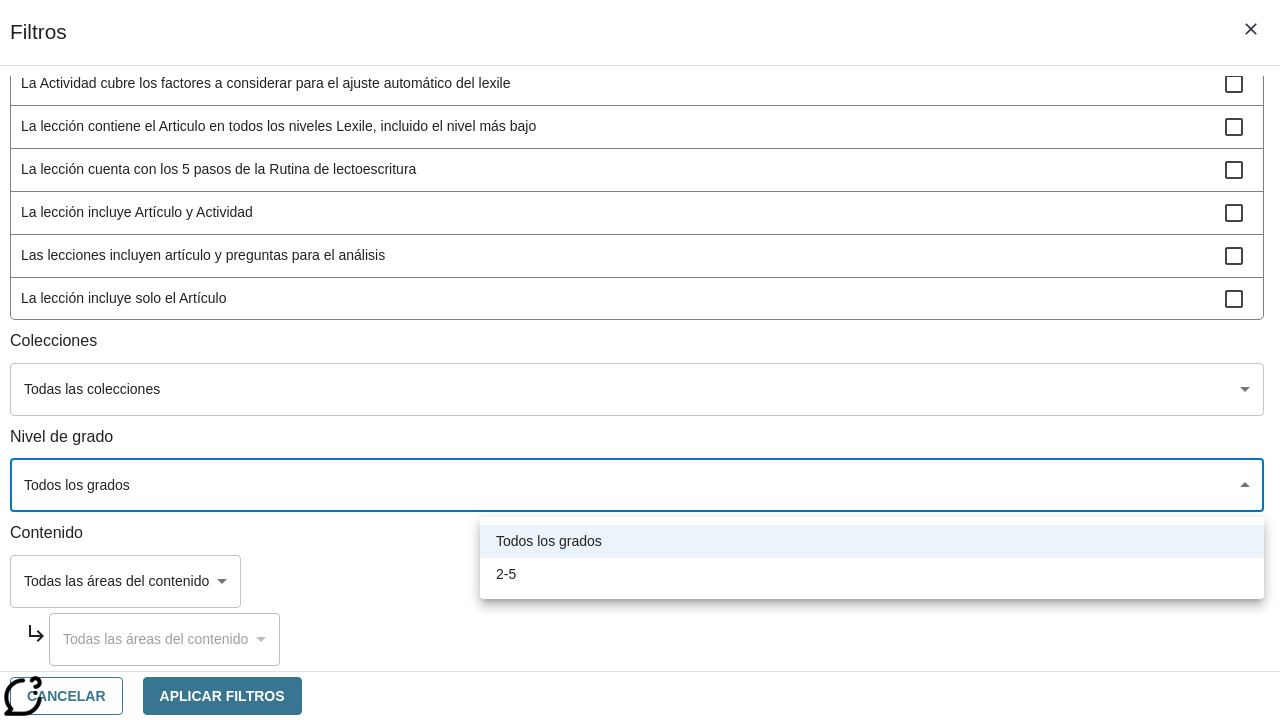 type on "1" 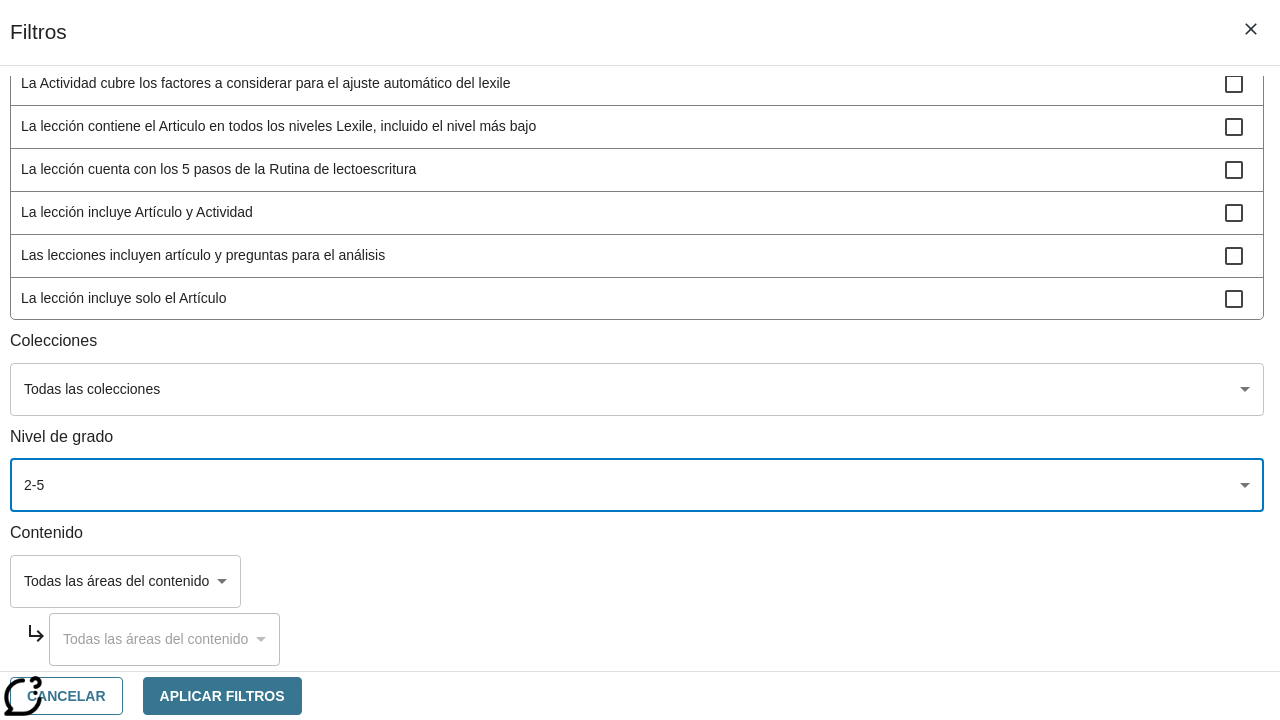 click on "La lección incluye video" at bounding box center (623, 341) 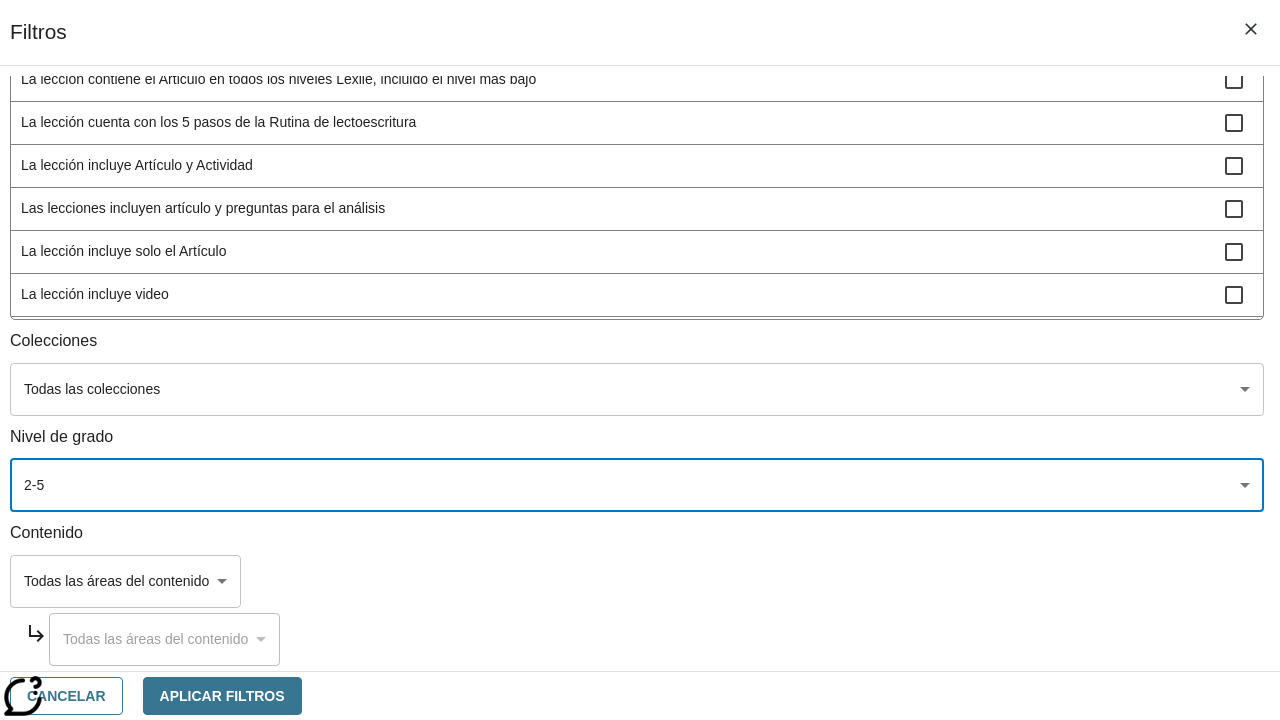scroll, scrollTop: 585, scrollLeft: 0, axis: vertical 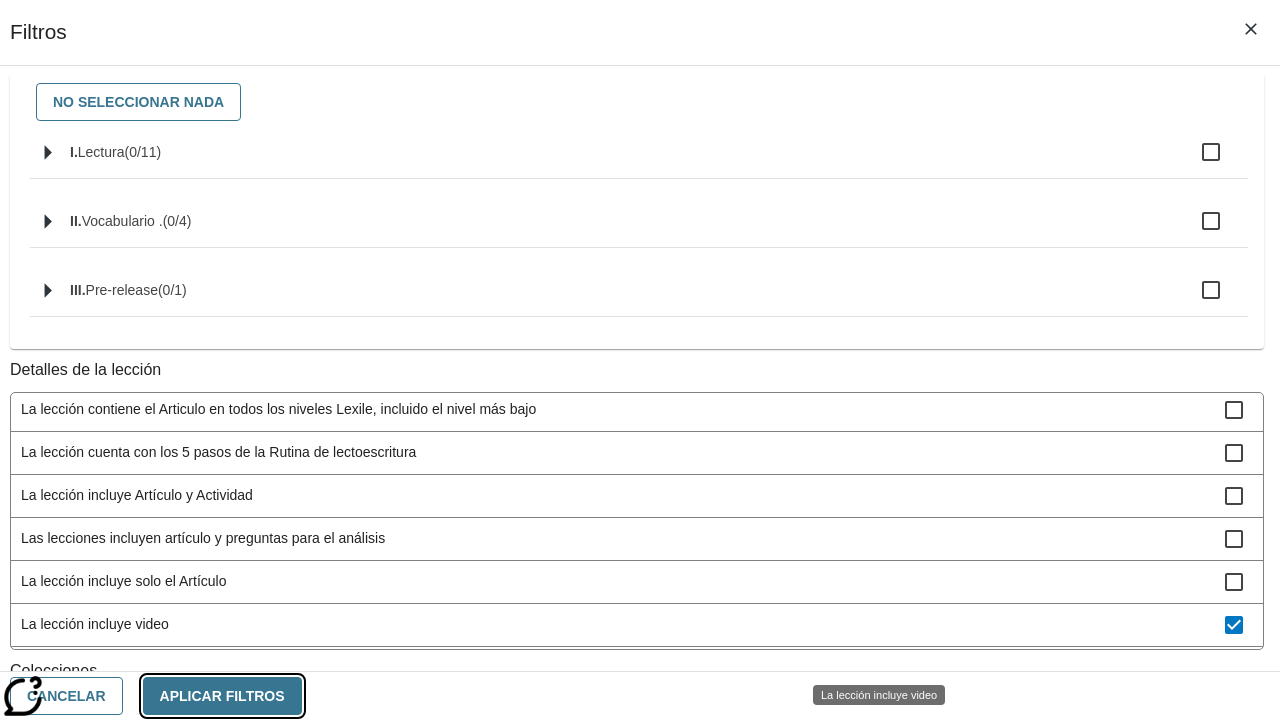 click on "Aplicar Filtros" at bounding box center [222, 696] 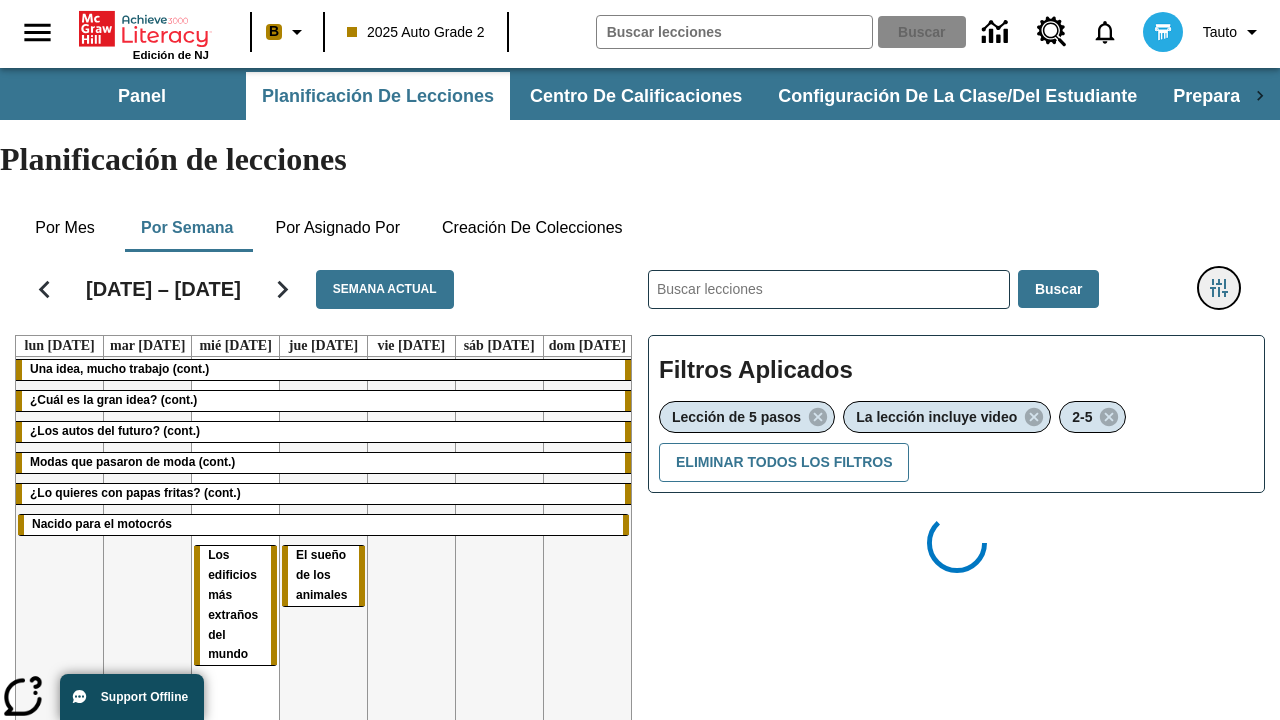 type 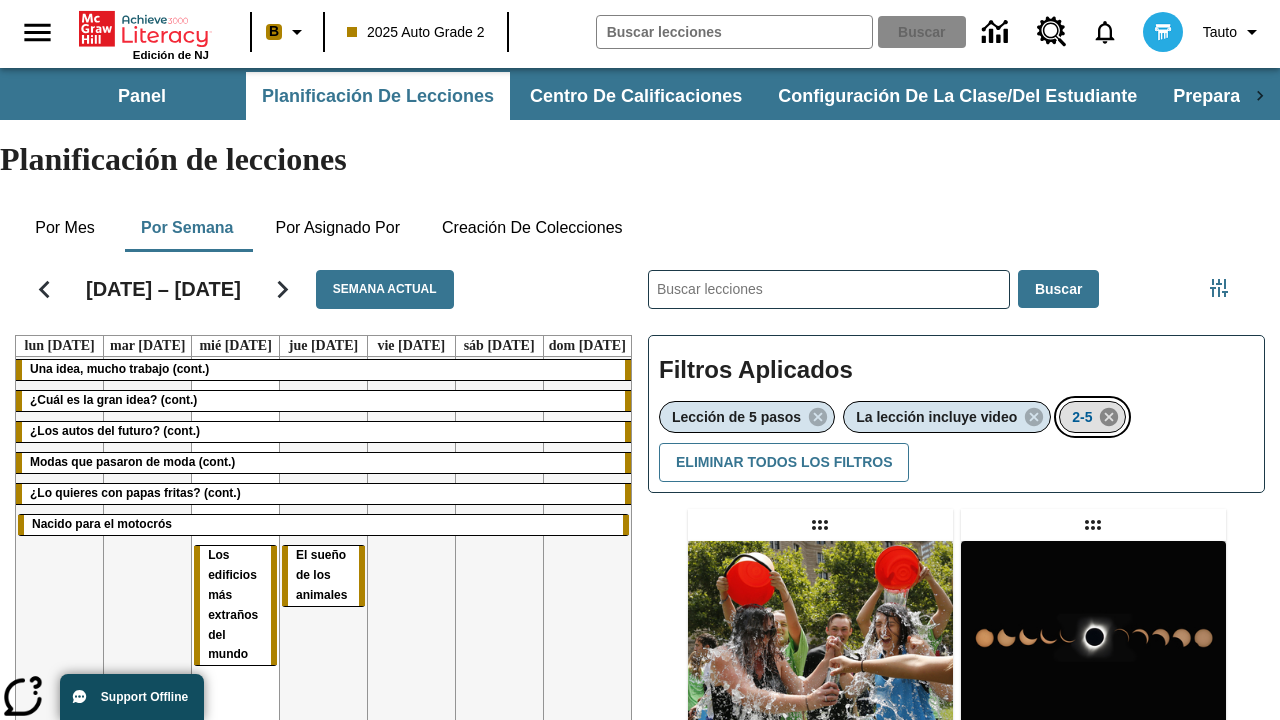 click 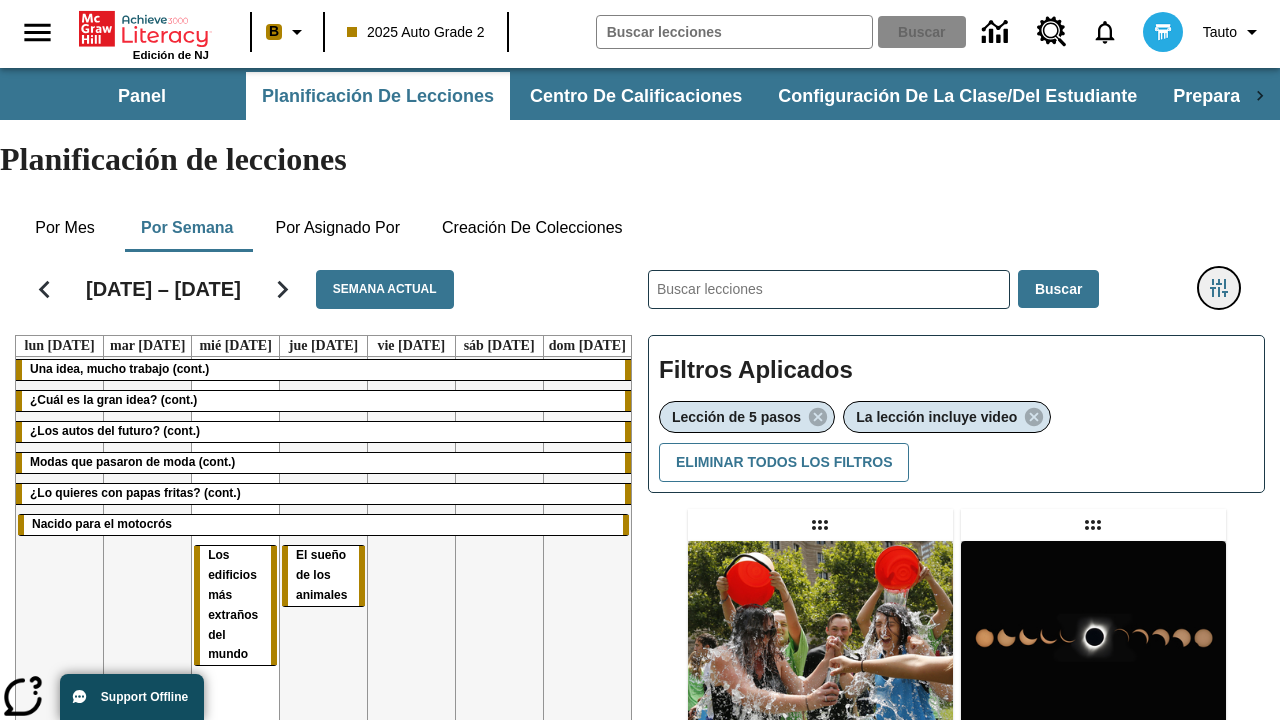 click 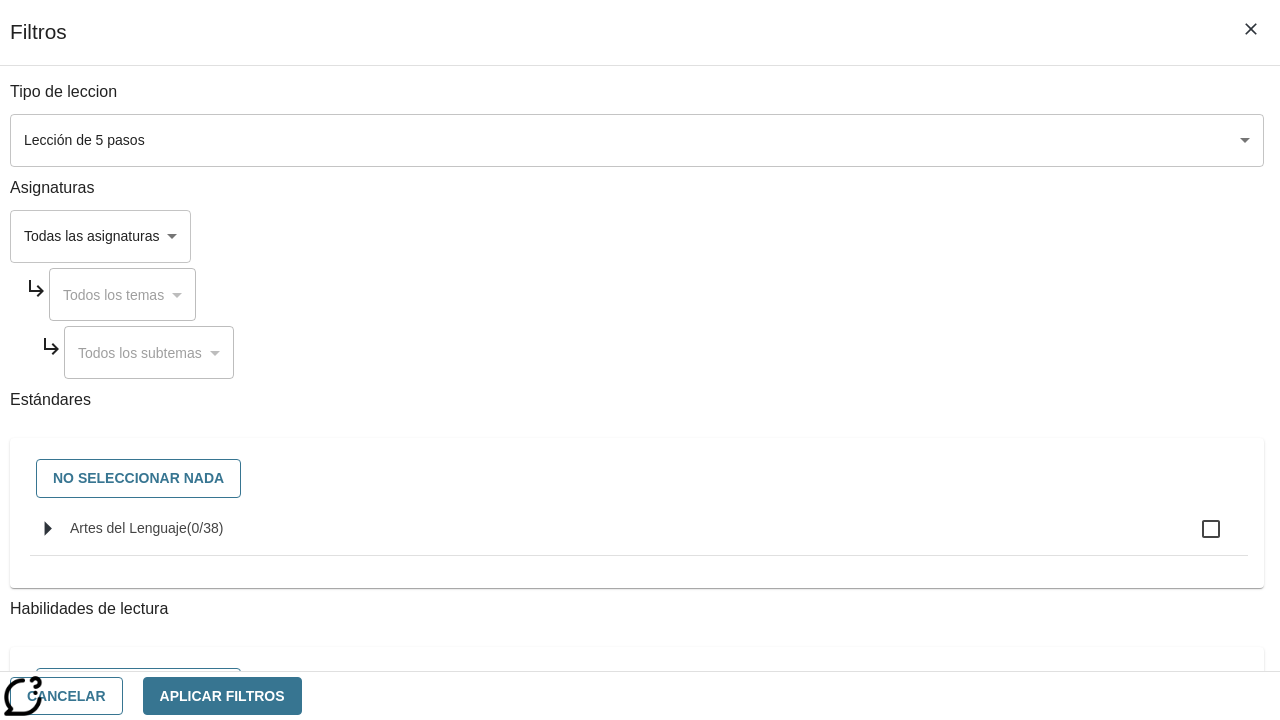 click on "Artes del Lenguaje" 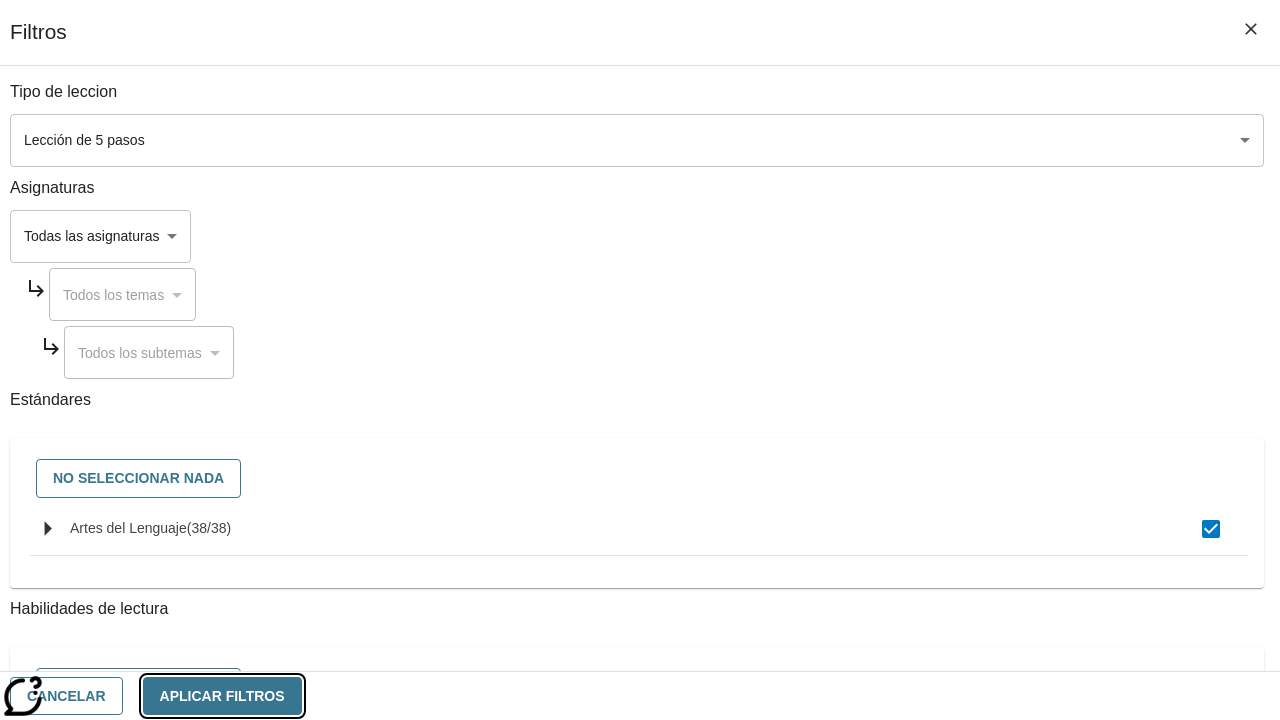 click on "Aplicar Filtros" at bounding box center [222, 696] 